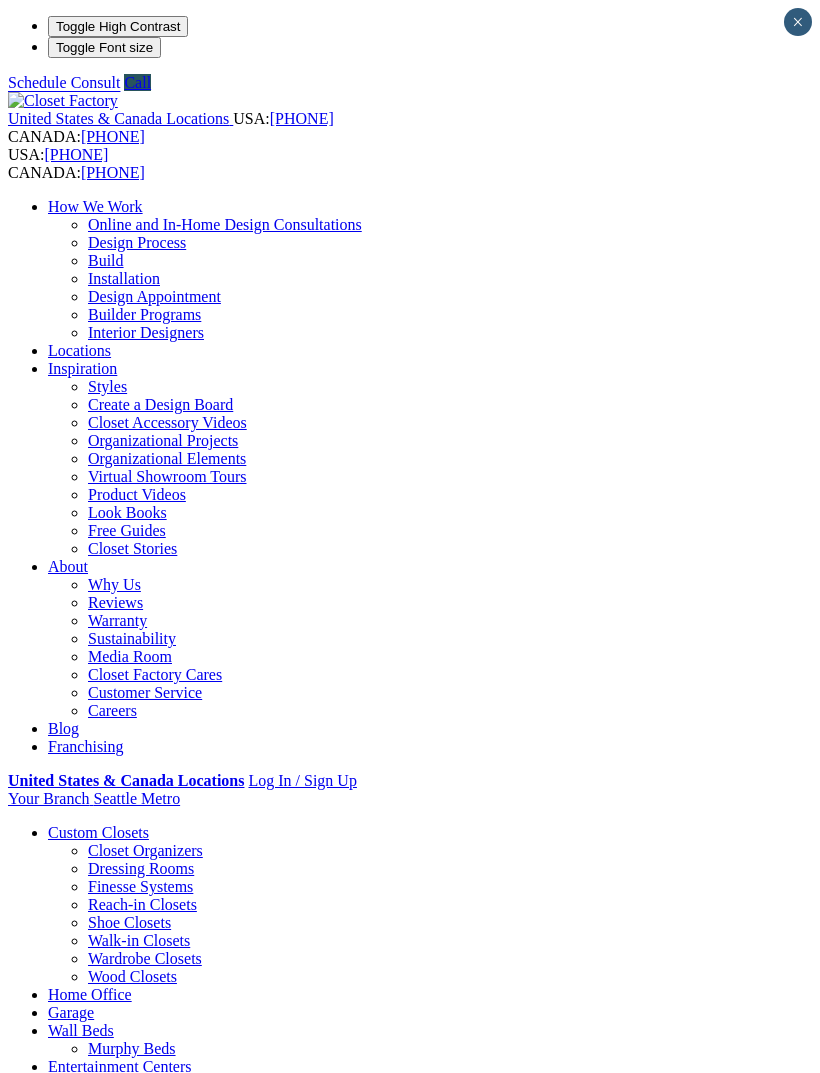 scroll, scrollTop: 1434, scrollLeft: 0, axis: vertical 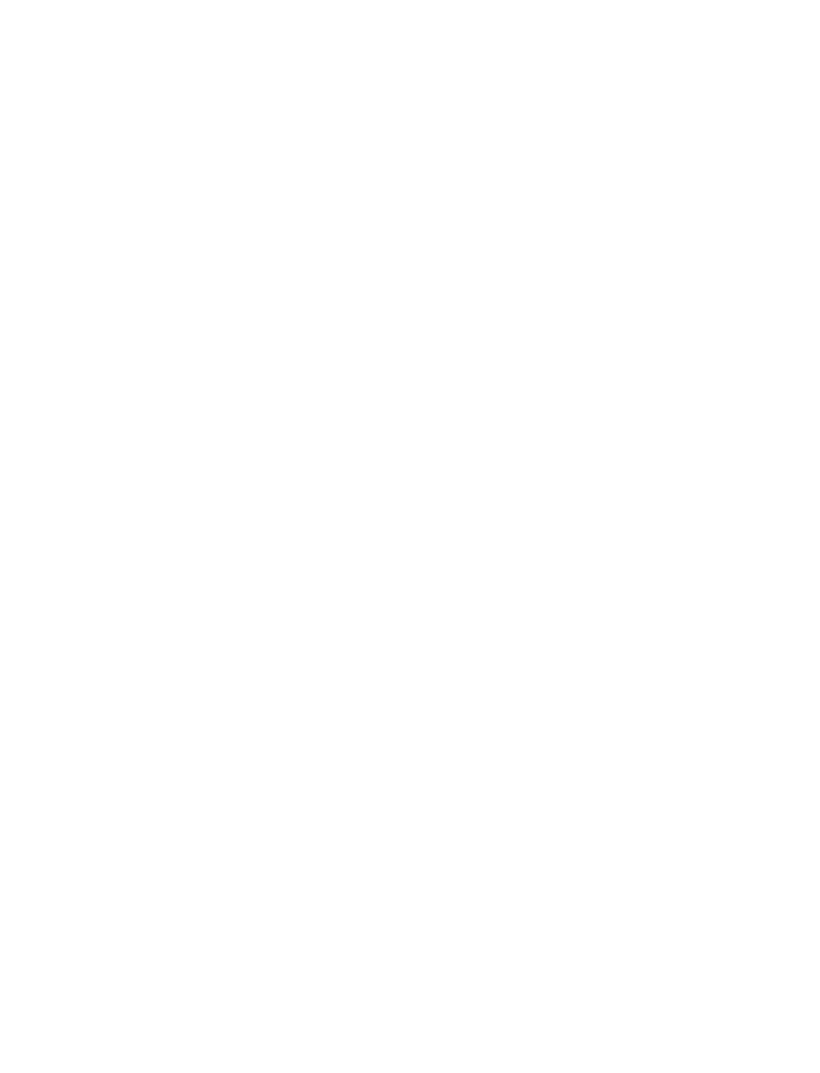 click on "Expand Gallery" at bounding box center (58, 11202) 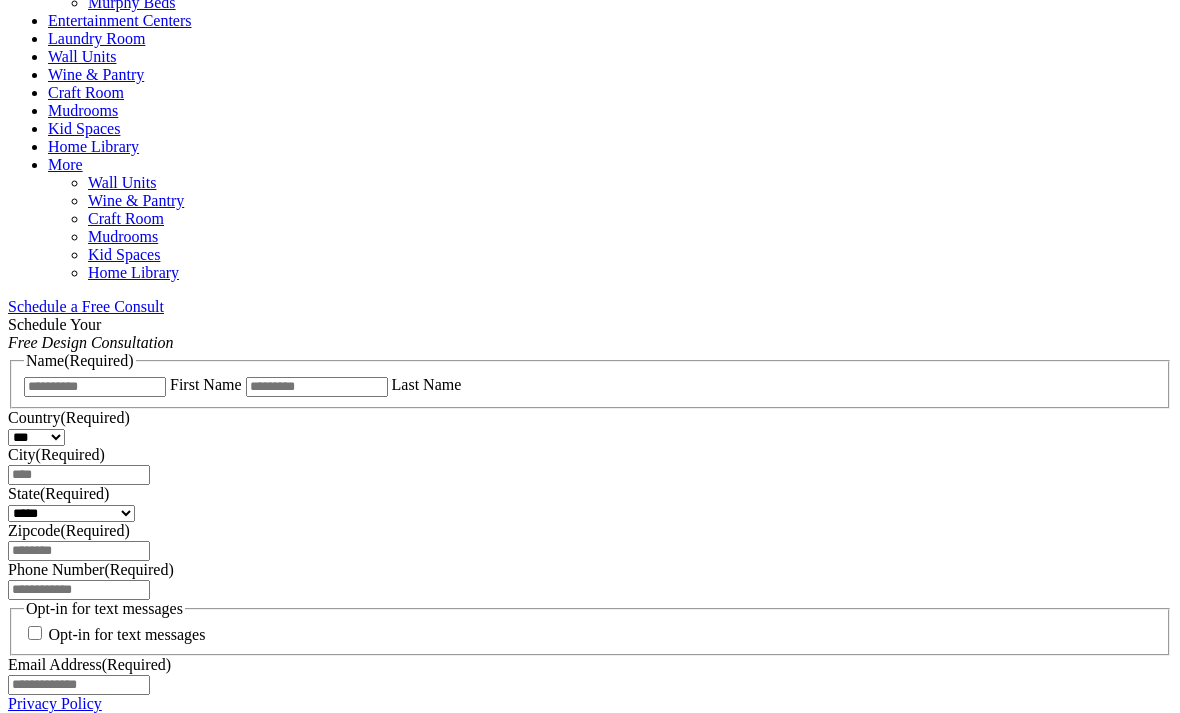 scroll, scrollTop: 1044, scrollLeft: 0, axis: vertical 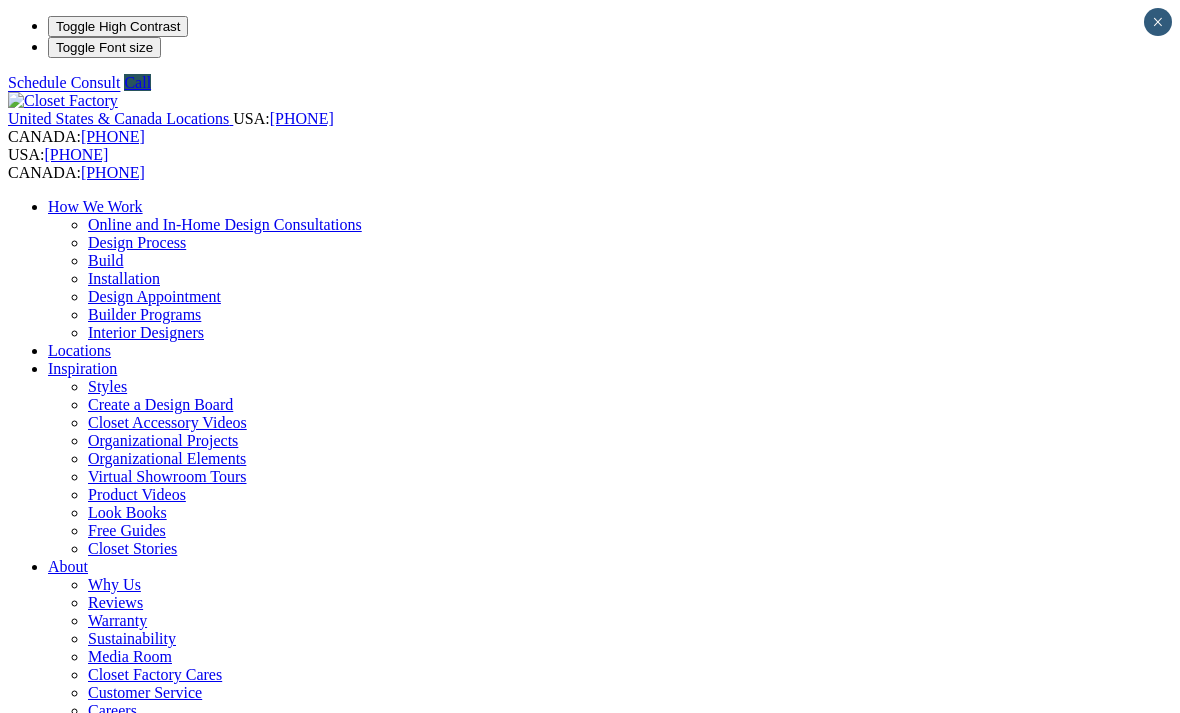 click on "Walk-in Closets" at bounding box center (139, 940) 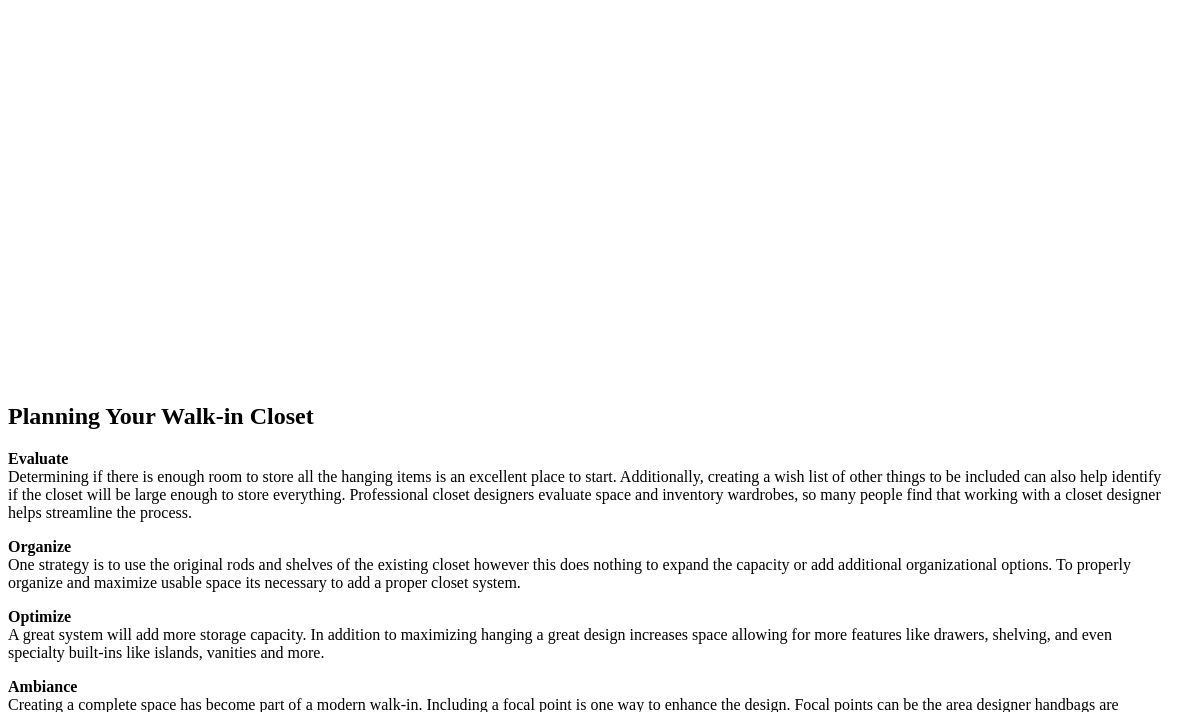 scroll, scrollTop: 3244, scrollLeft: 0, axis: vertical 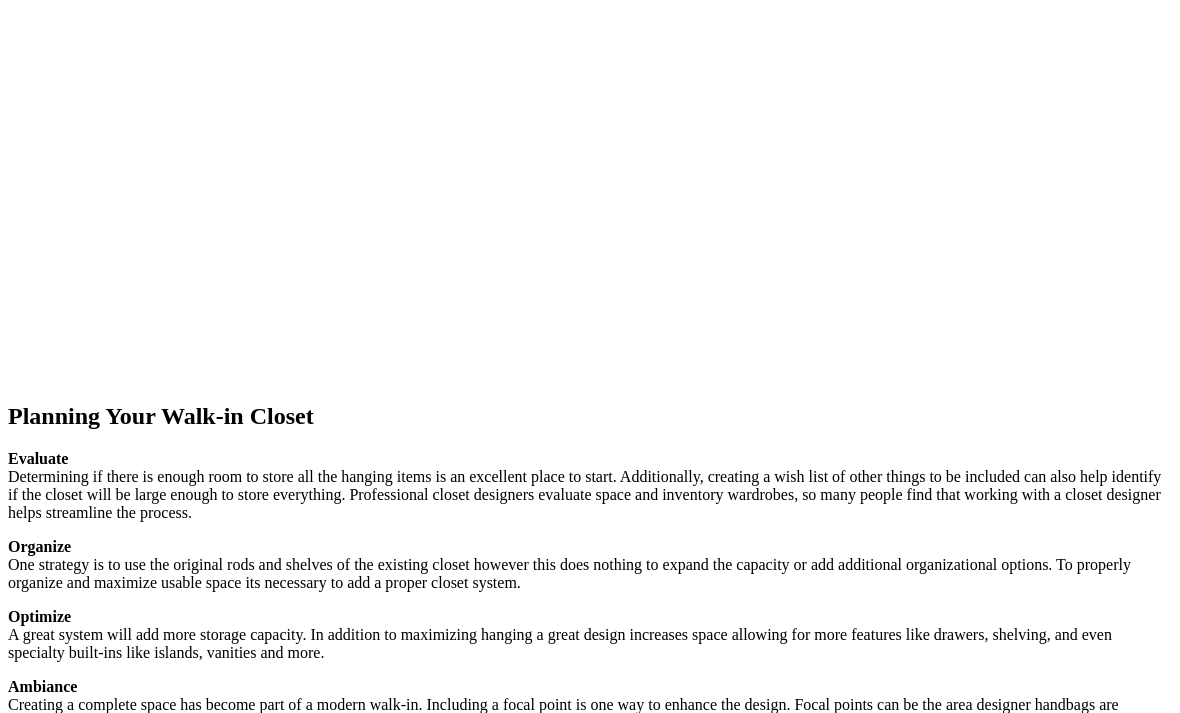 click at bounding box center [164, -1892] 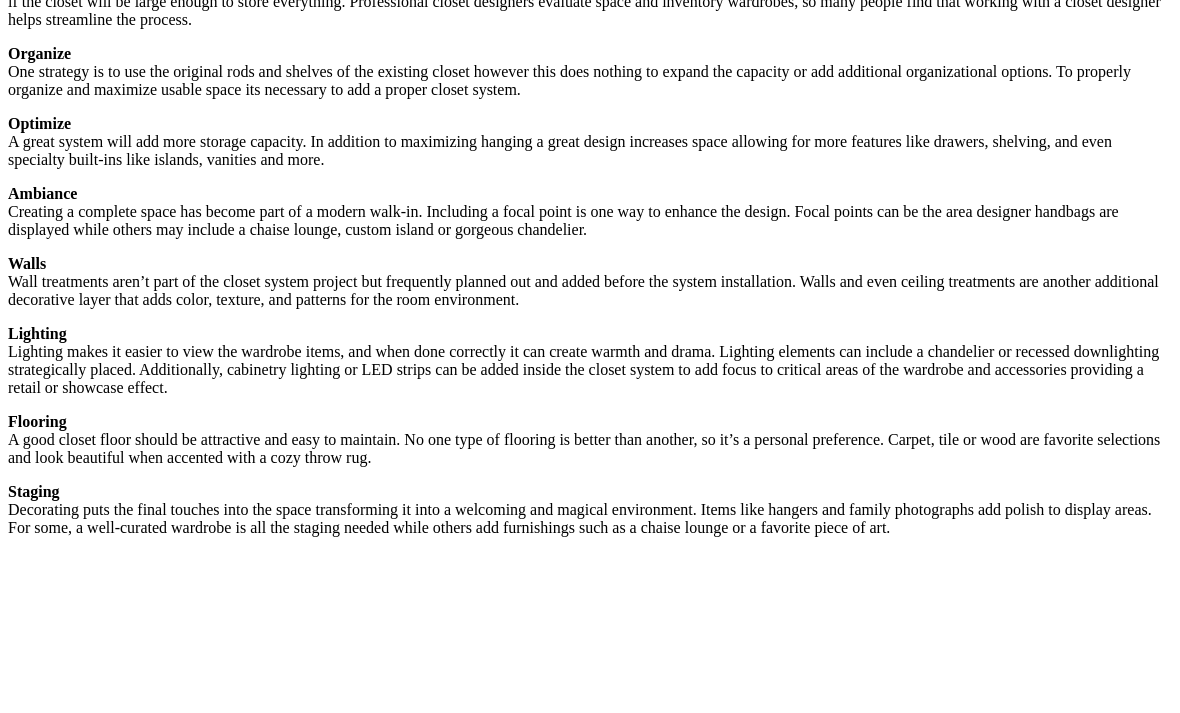 click at bounding box center [372, 2406] 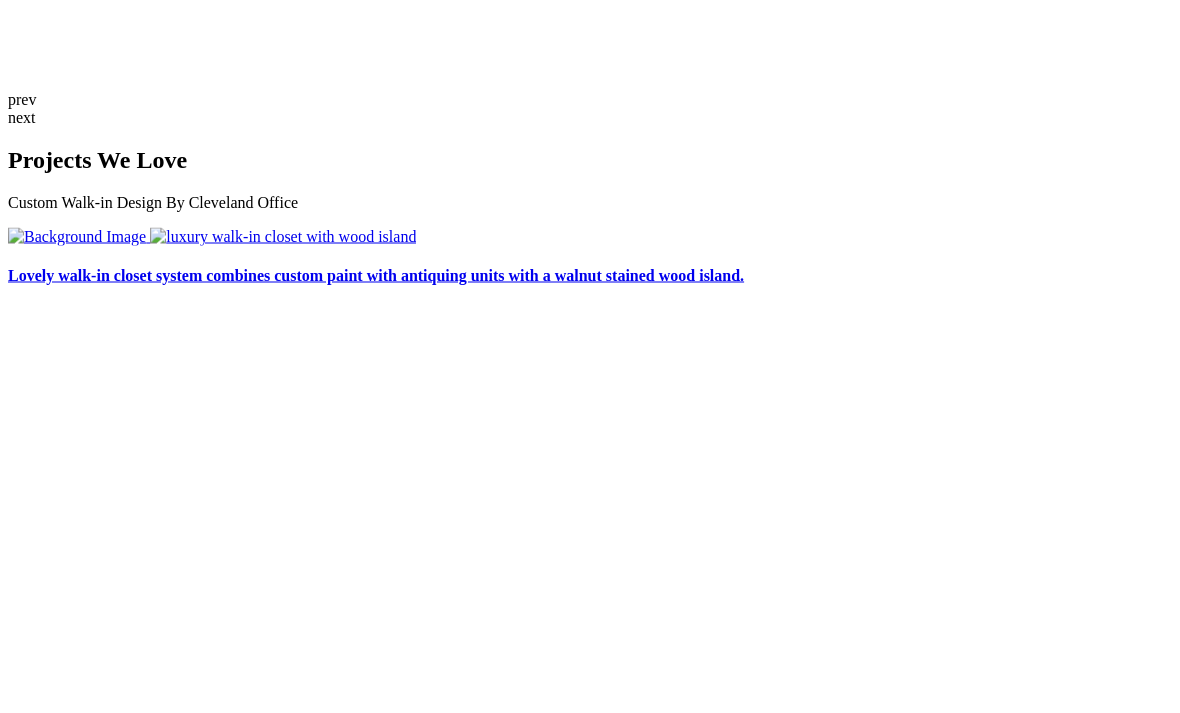 scroll, scrollTop: 4385, scrollLeft: 0, axis: vertical 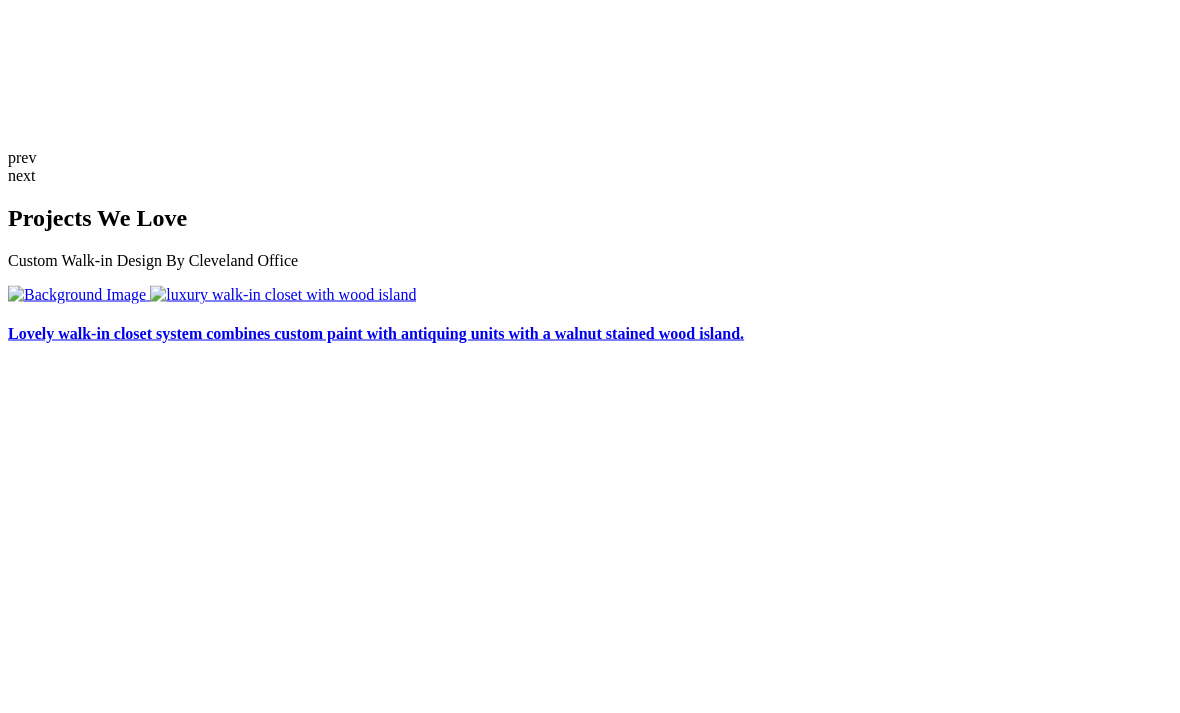 click at bounding box center (126, 3114) 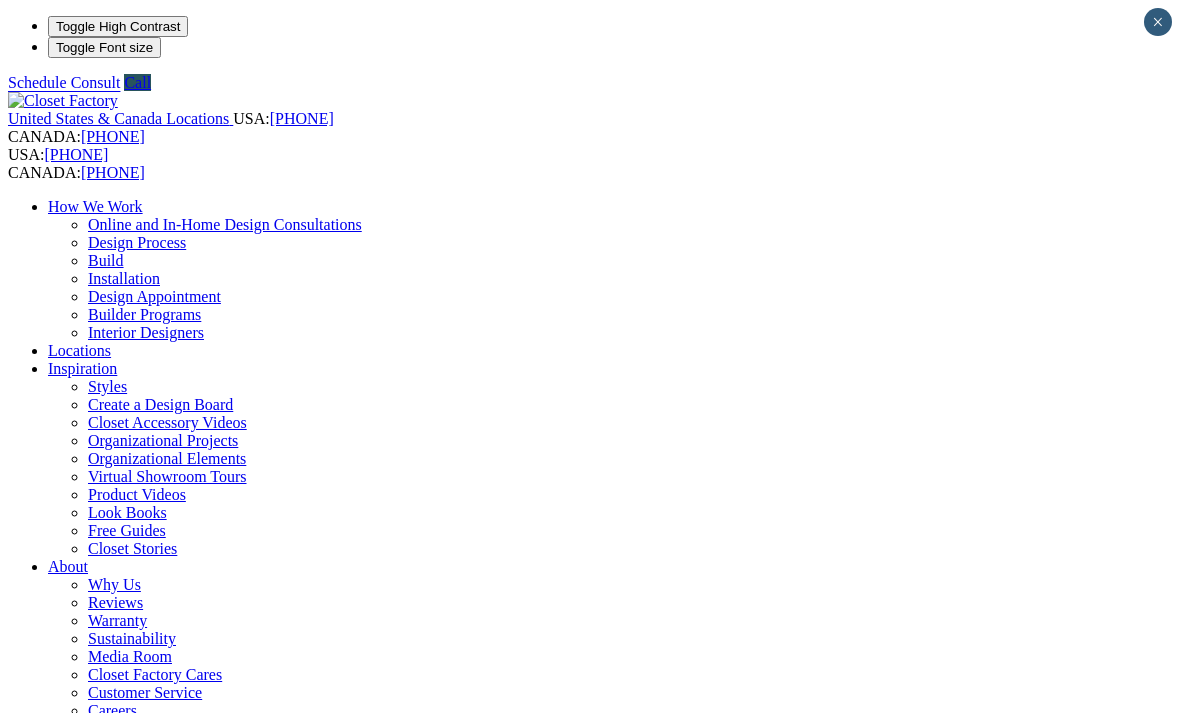 scroll, scrollTop: 0, scrollLeft: 0, axis: both 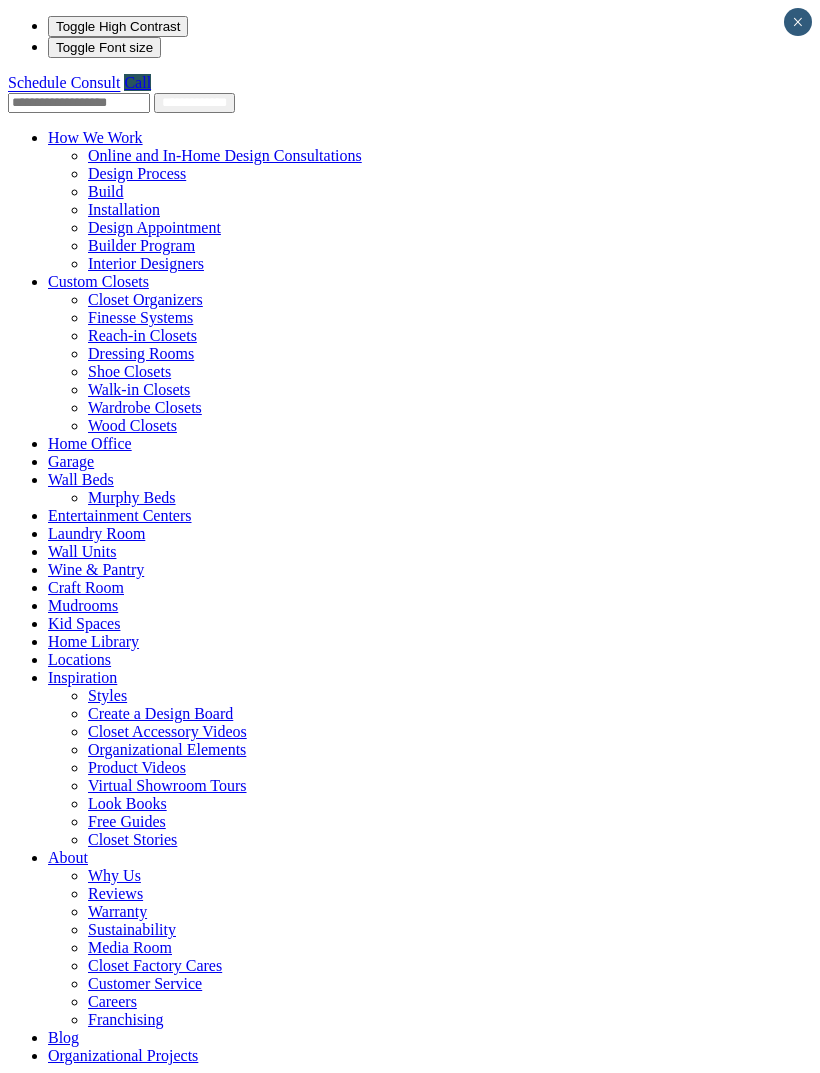 click on "Custom Closets" at bounding box center [98, 281] 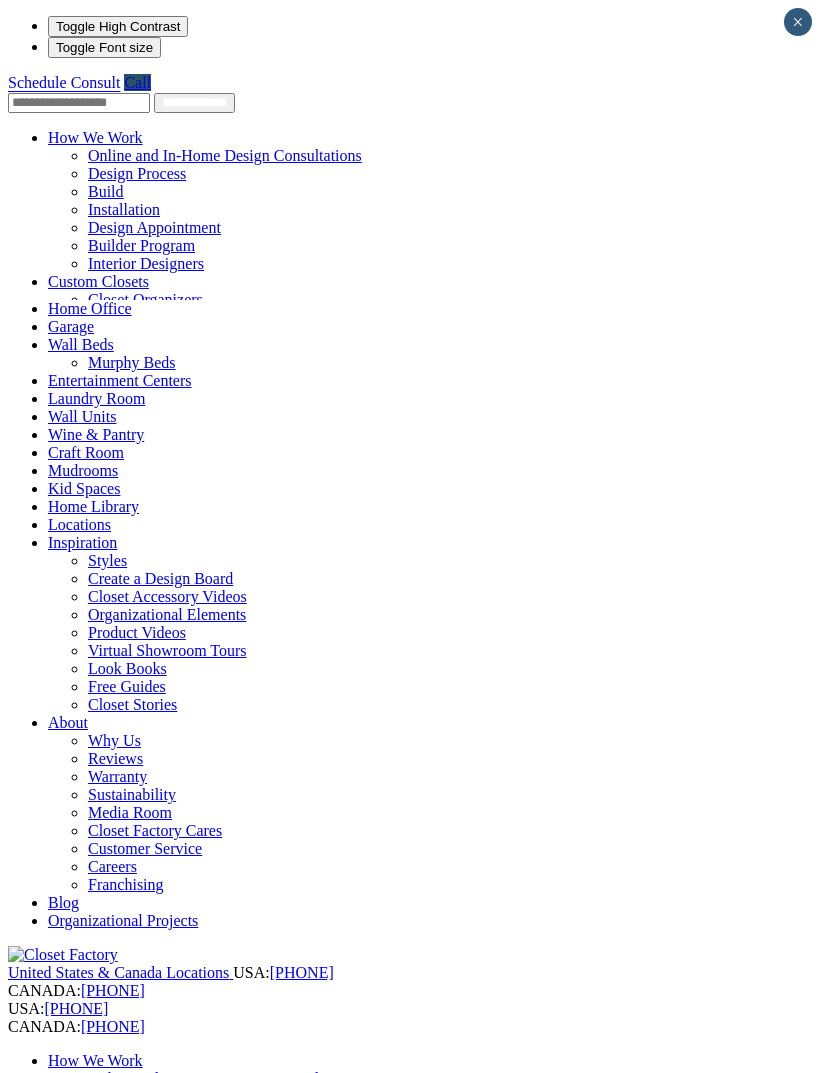 click at bounding box center (149, 281) 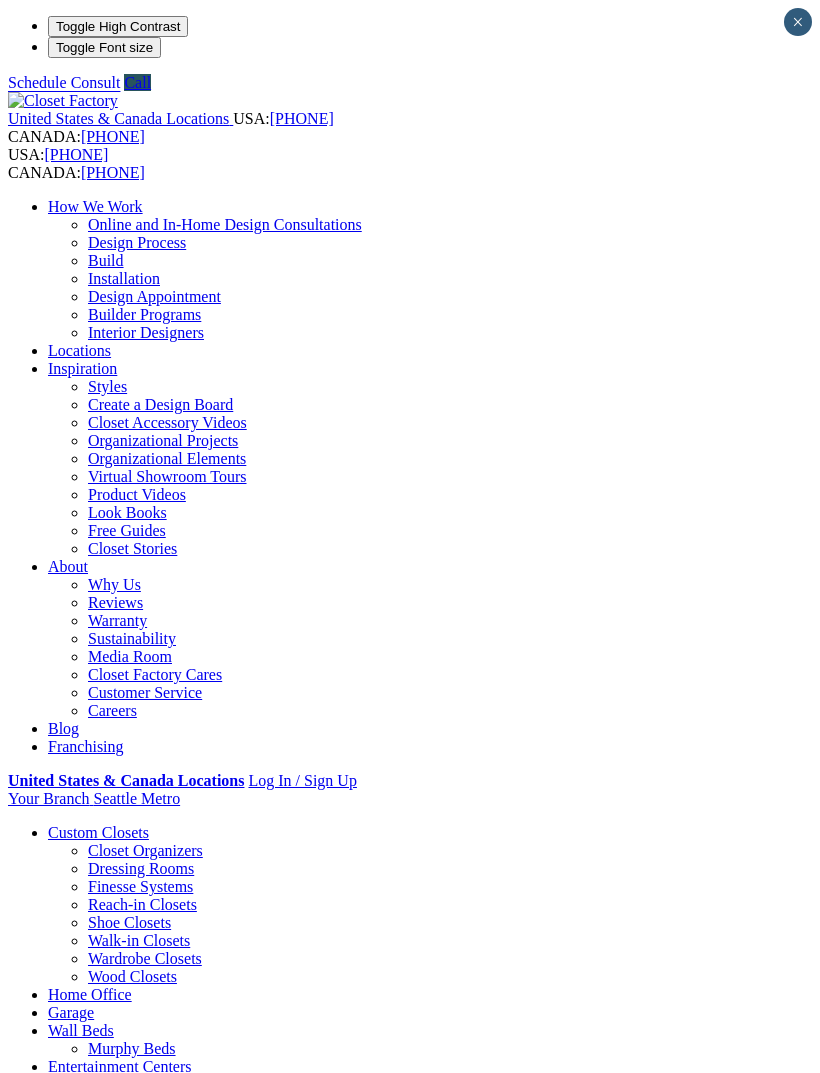 scroll, scrollTop: 0, scrollLeft: 0, axis: both 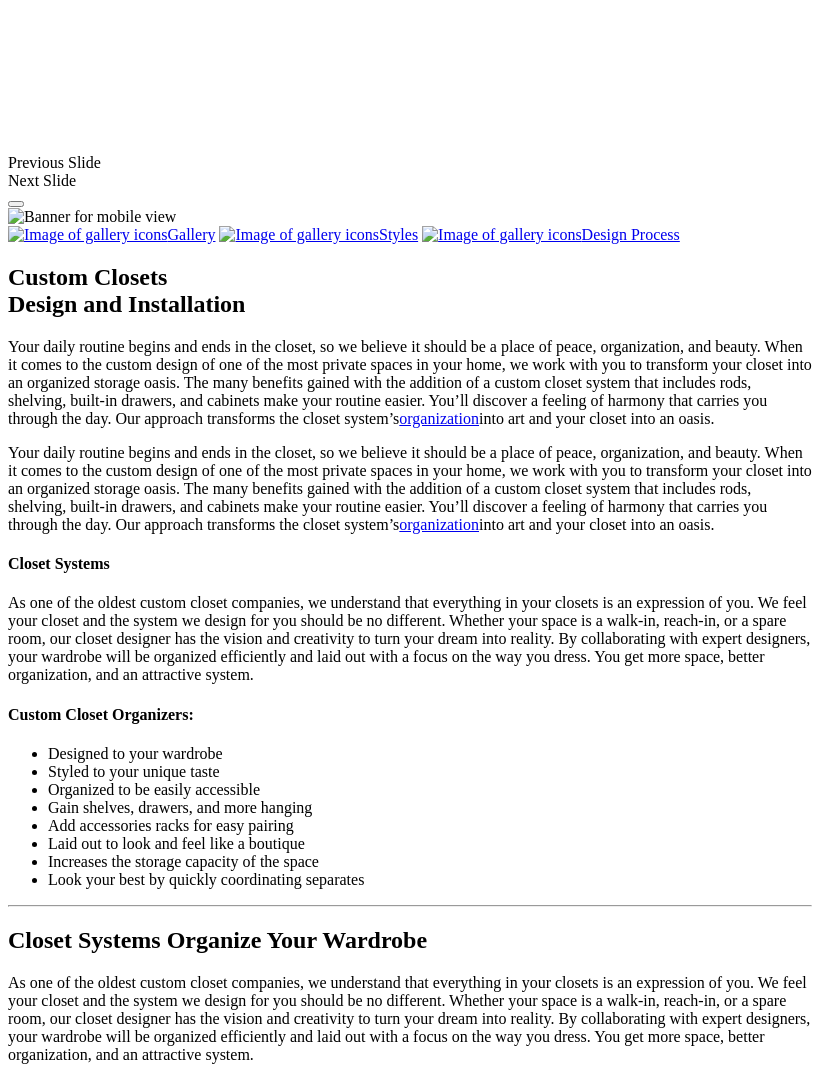 click at bounding box center [120, 1863] 